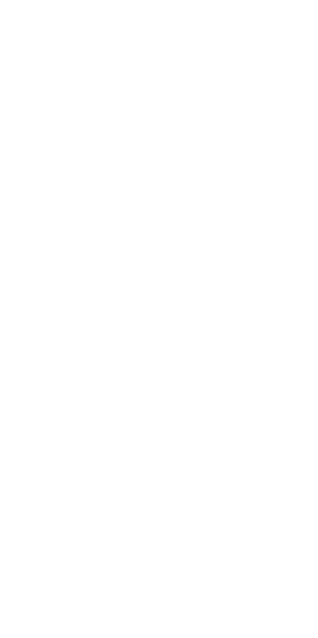 scroll, scrollTop: 0, scrollLeft: 0, axis: both 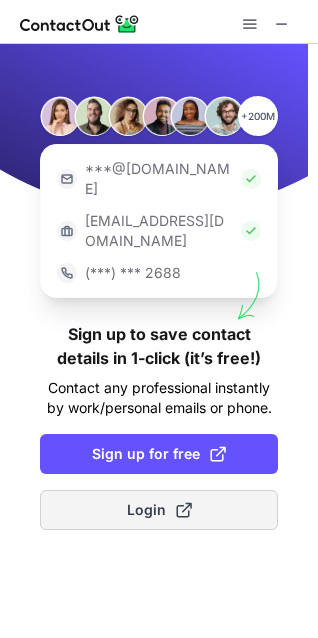 click on "Login" at bounding box center (159, 510) 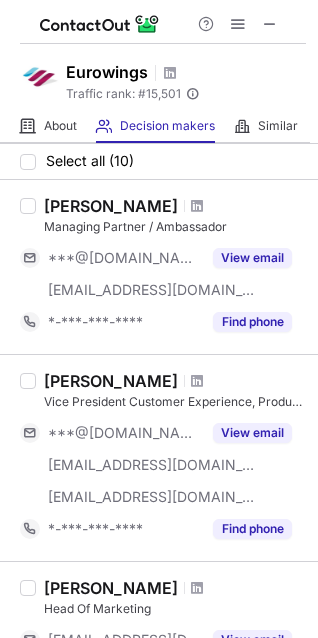 scroll, scrollTop: 0, scrollLeft: 0, axis: both 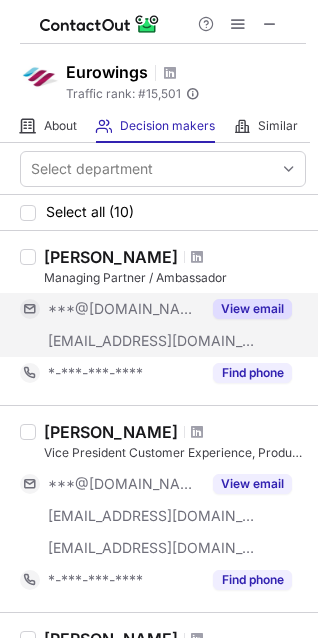click on "View email" at bounding box center (252, 309) 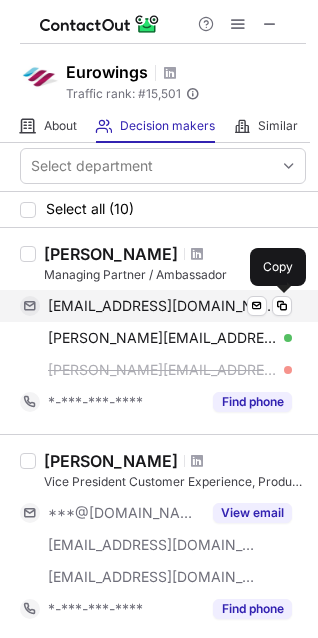 scroll, scrollTop: 4, scrollLeft: 0, axis: vertical 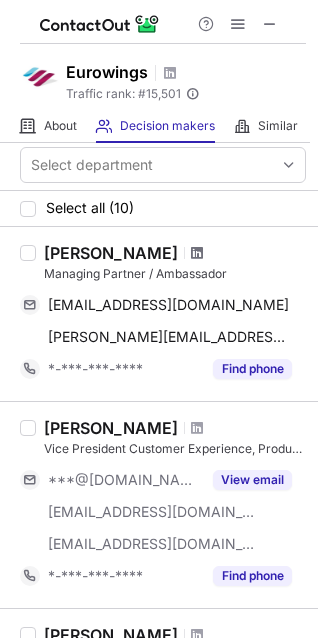 click at bounding box center (197, 253) 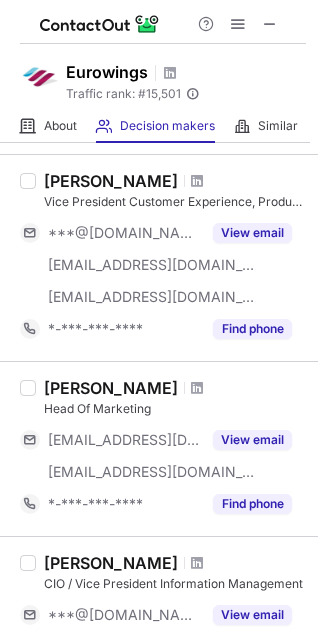 scroll, scrollTop: 219, scrollLeft: 0, axis: vertical 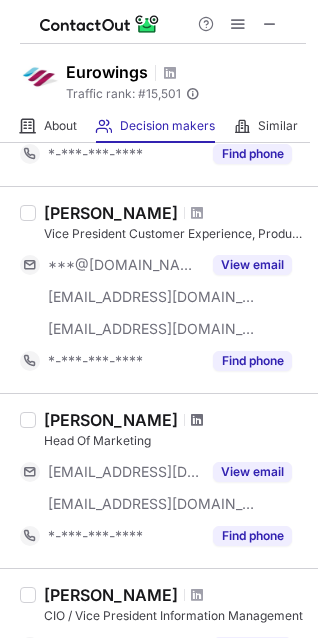 click at bounding box center (197, 420) 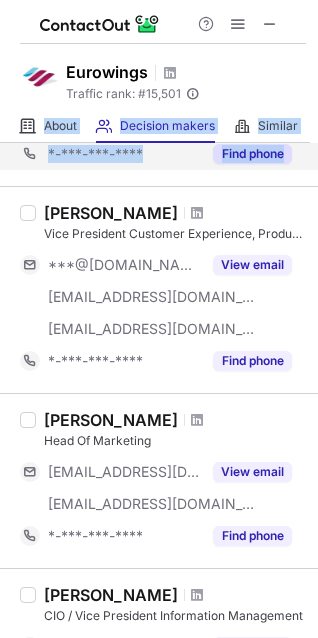 drag, startPoint x: 288, startPoint y: 111, endPoint x: 292, endPoint y: 146, distance: 35.22783 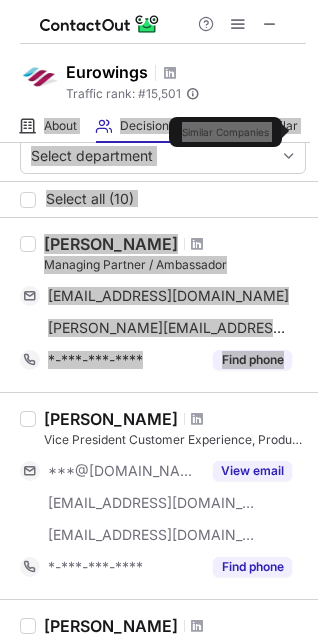 scroll, scrollTop: 0, scrollLeft: 0, axis: both 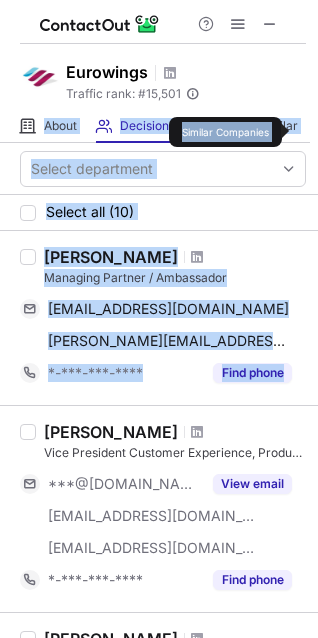 click on "Select all (10)" at bounding box center (159, 213) 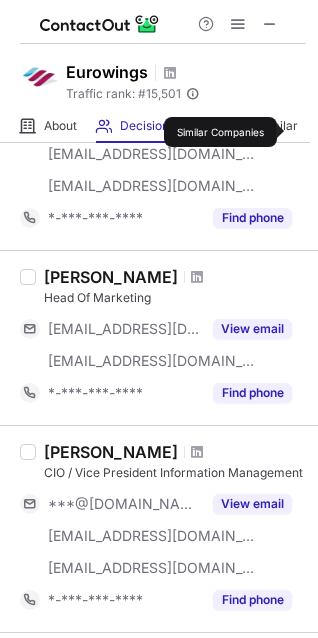 scroll, scrollTop: 0, scrollLeft: 0, axis: both 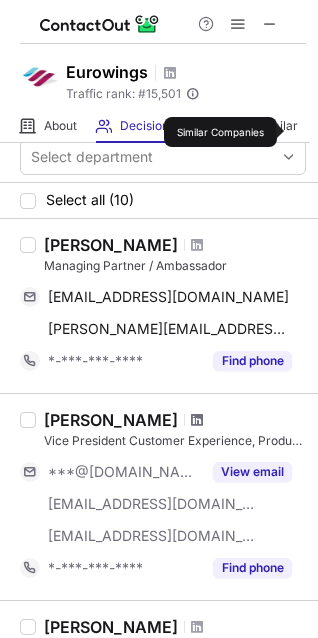 click at bounding box center (197, 420) 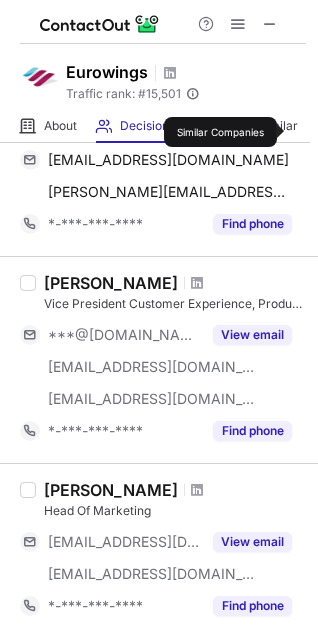 scroll, scrollTop: 186, scrollLeft: 0, axis: vertical 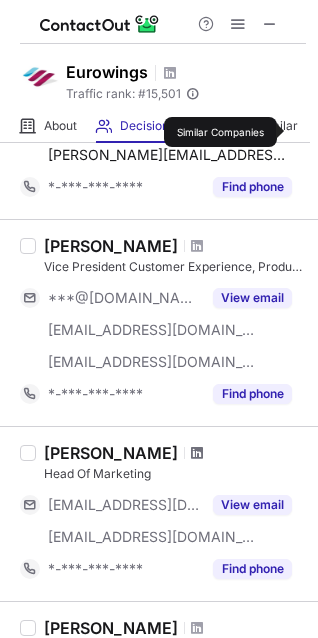 click at bounding box center (197, 453) 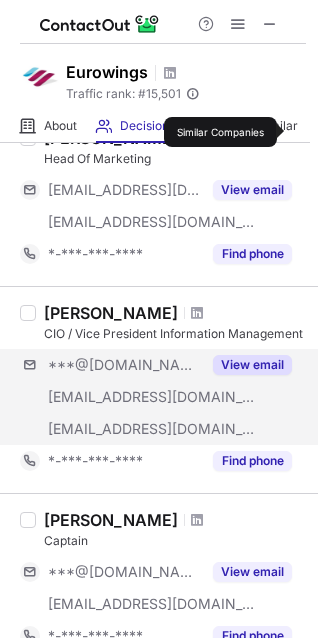 scroll, scrollTop: 502, scrollLeft: 0, axis: vertical 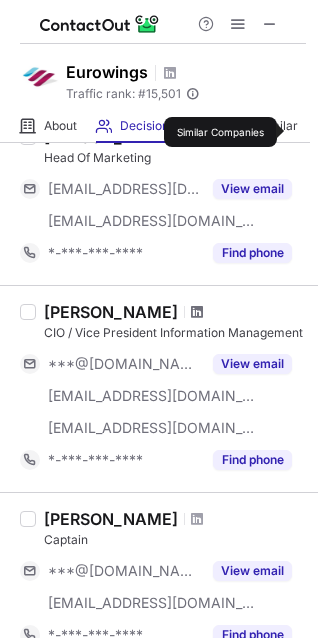click at bounding box center (197, 312) 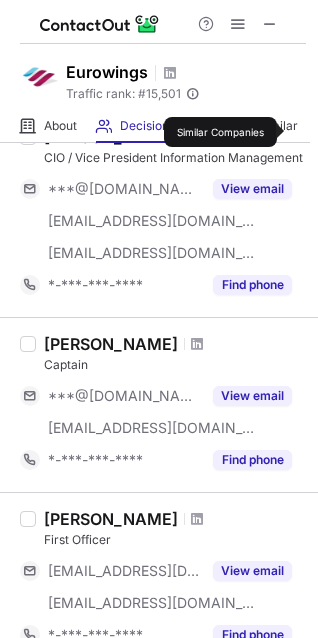 scroll, scrollTop: 671, scrollLeft: 0, axis: vertical 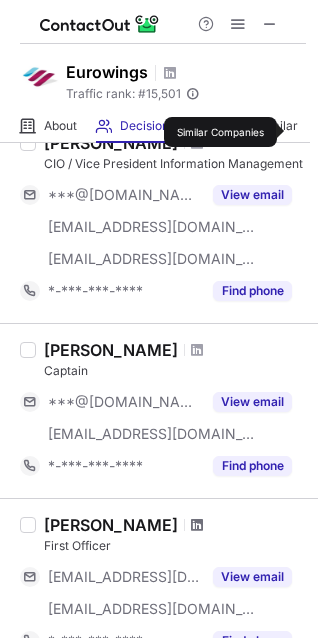 click at bounding box center (197, 525) 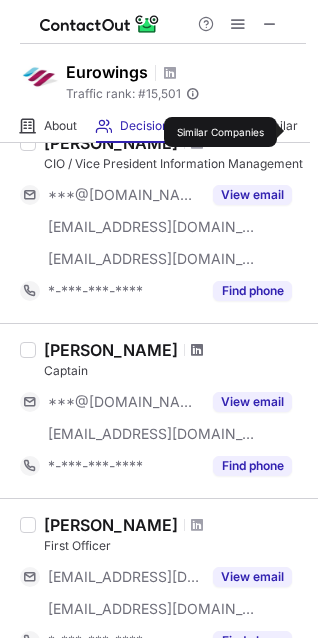 click at bounding box center (197, 350) 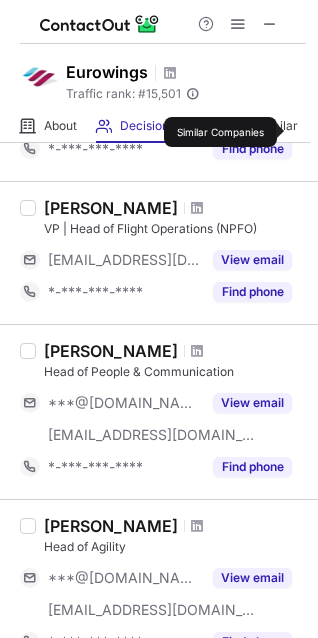 scroll, scrollTop: 1175, scrollLeft: 0, axis: vertical 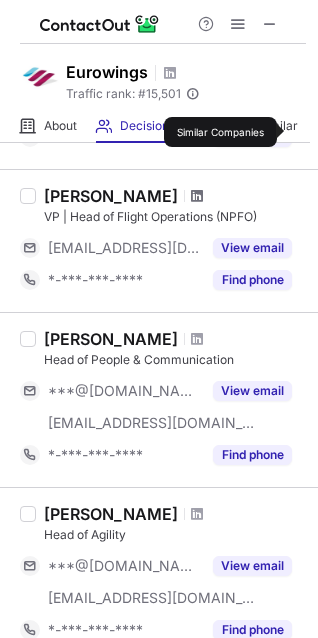 click at bounding box center (197, 196) 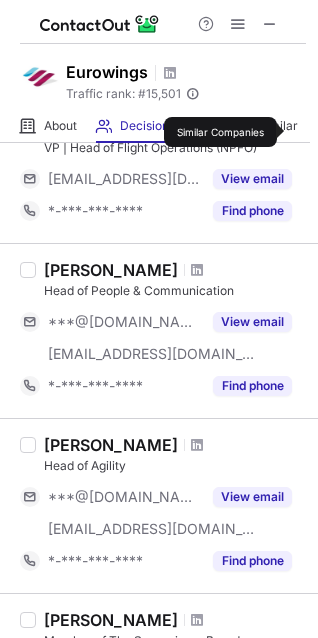 scroll, scrollTop: 1277, scrollLeft: 0, axis: vertical 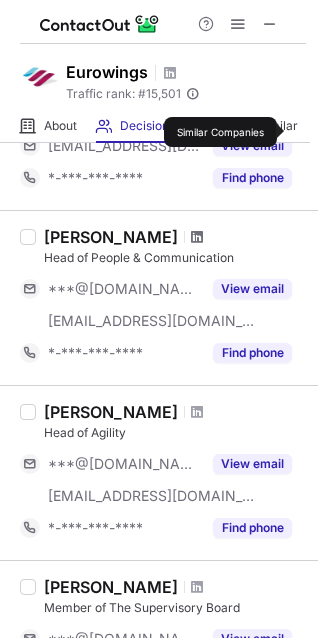 click at bounding box center [197, 237] 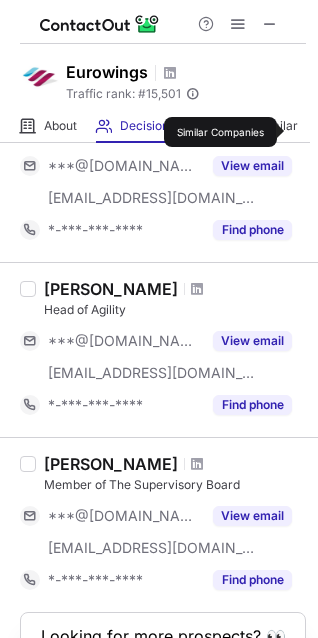 scroll, scrollTop: 1482, scrollLeft: 0, axis: vertical 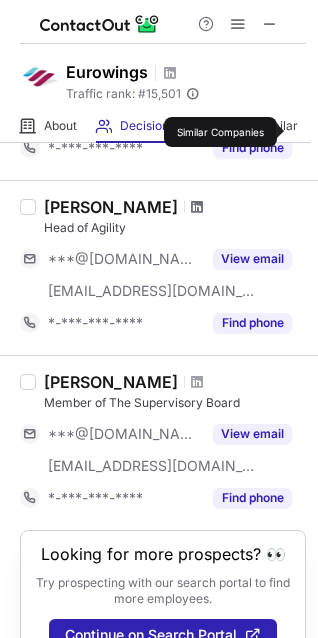 click at bounding box center (197, 207) 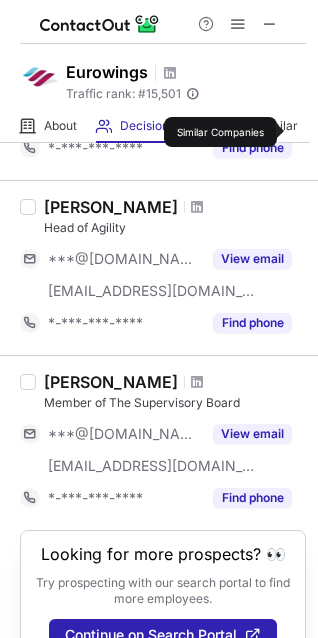 click at bounding box center (197, 382) 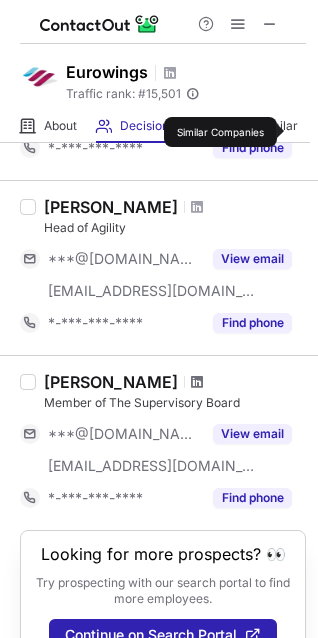 click at bounding box center [197, 382] 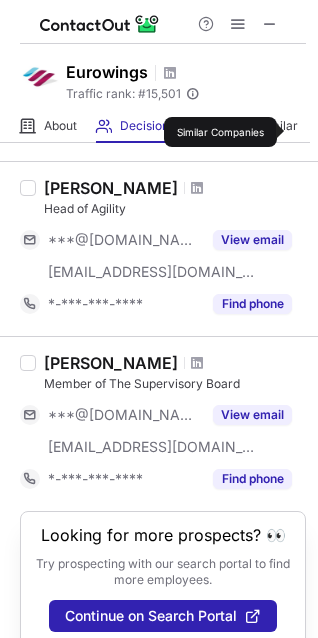 scroll, scrollTop: 1526, scrollLeft: 0, axis: vertical 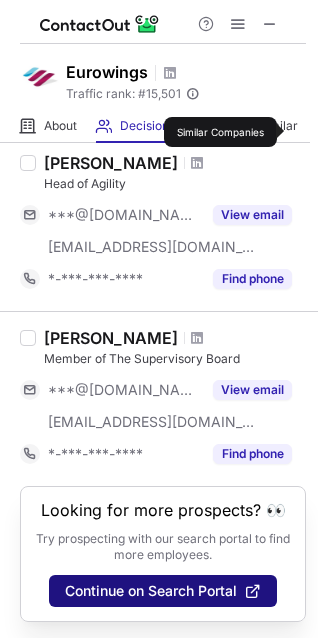 click on "Continue on Search Portal" at bounding box center [151, 591] 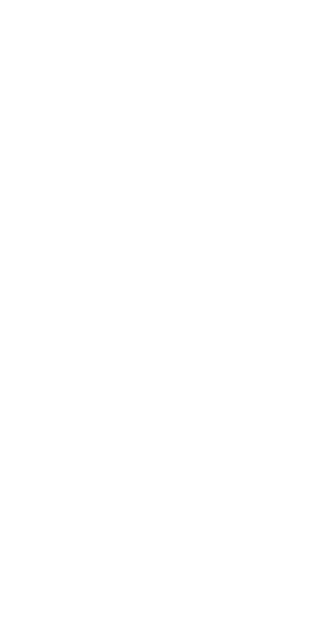 scroll, scrollTop: 0, scrollLeft: 0, axis: both 